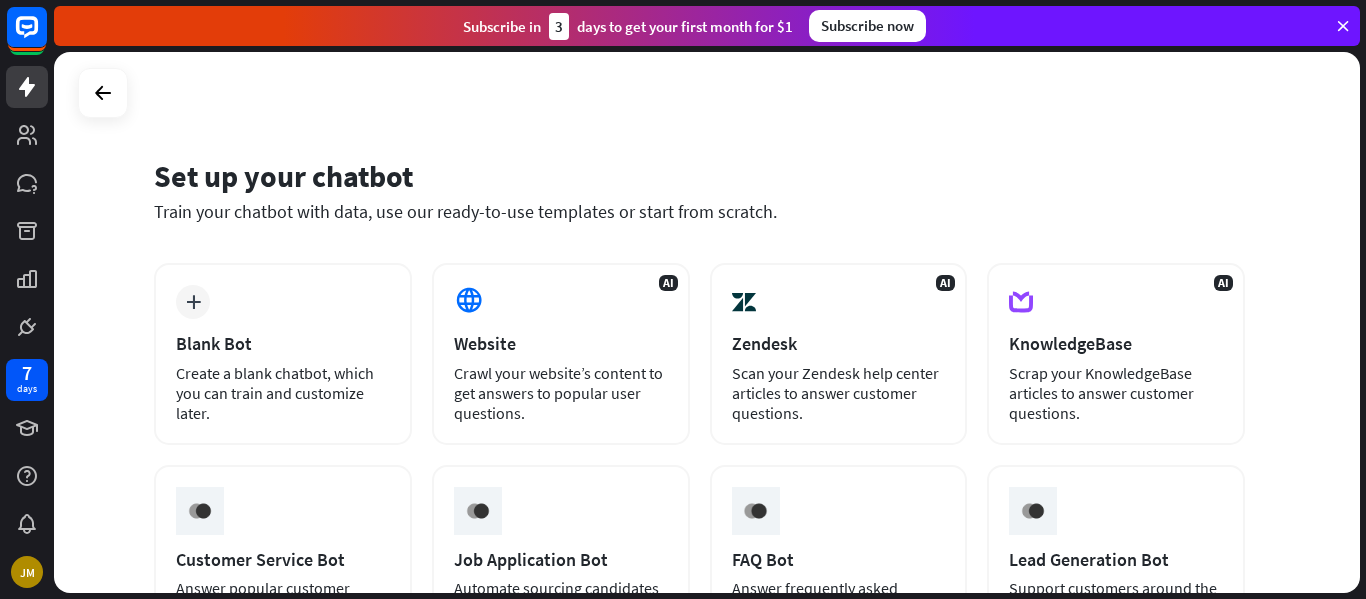 scroll, scrollTop: 0, scrollLeft: 0, axis: both 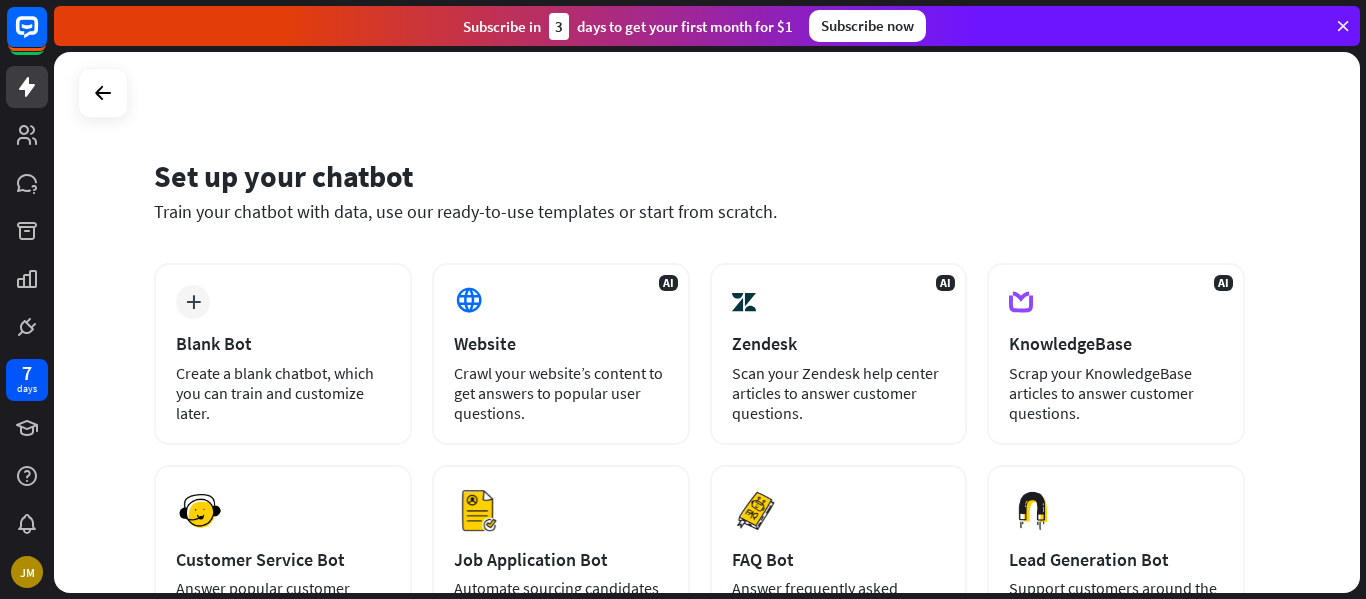 click on "Set up your chatbot
Train your chatbot with data, use our ready-to-use
templates or start from scratch.
plus   Blank Bot
Create a blank chatbot, which you can train and
customize later.
AI     Website
Crawl your website’s content to get answers to
popular user questions.
AI               Zendesk
Scan your Zendesk help center articles to answer
customer questions.
AI         KnowledgeBase
Scrap your KnowledgeBase articles to answer customer
questions.
Preview
Customer Service Bot" at bounding box center (707, 322) 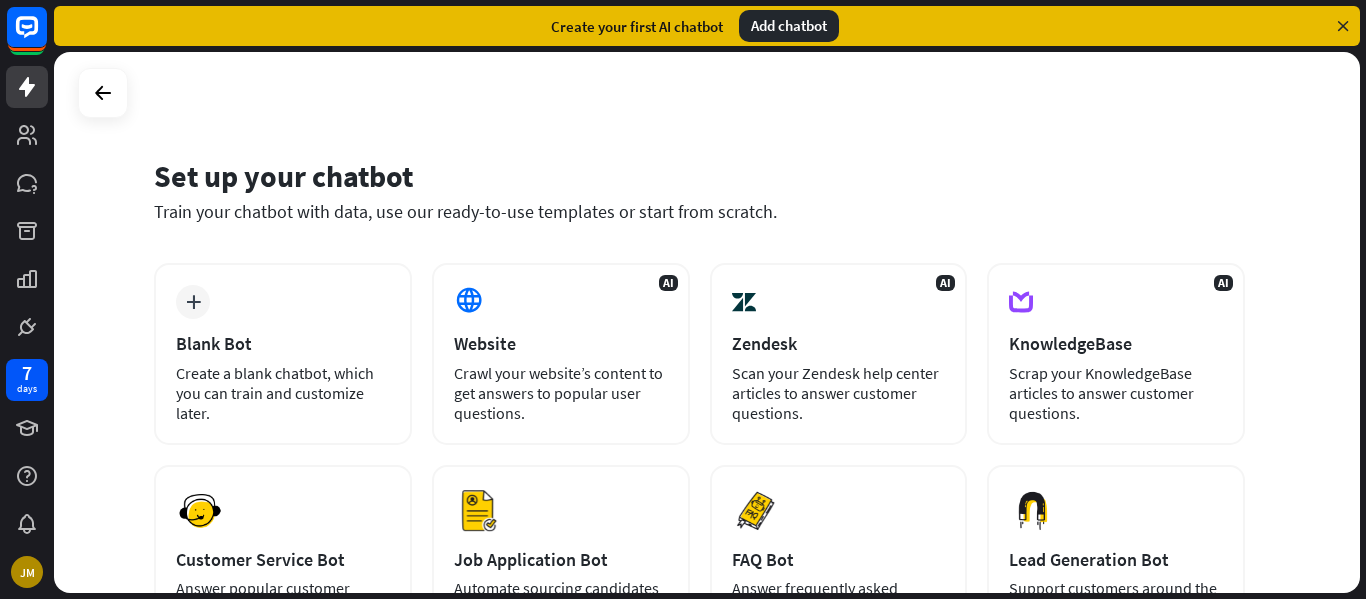 click at bounding box center [1343, 26] 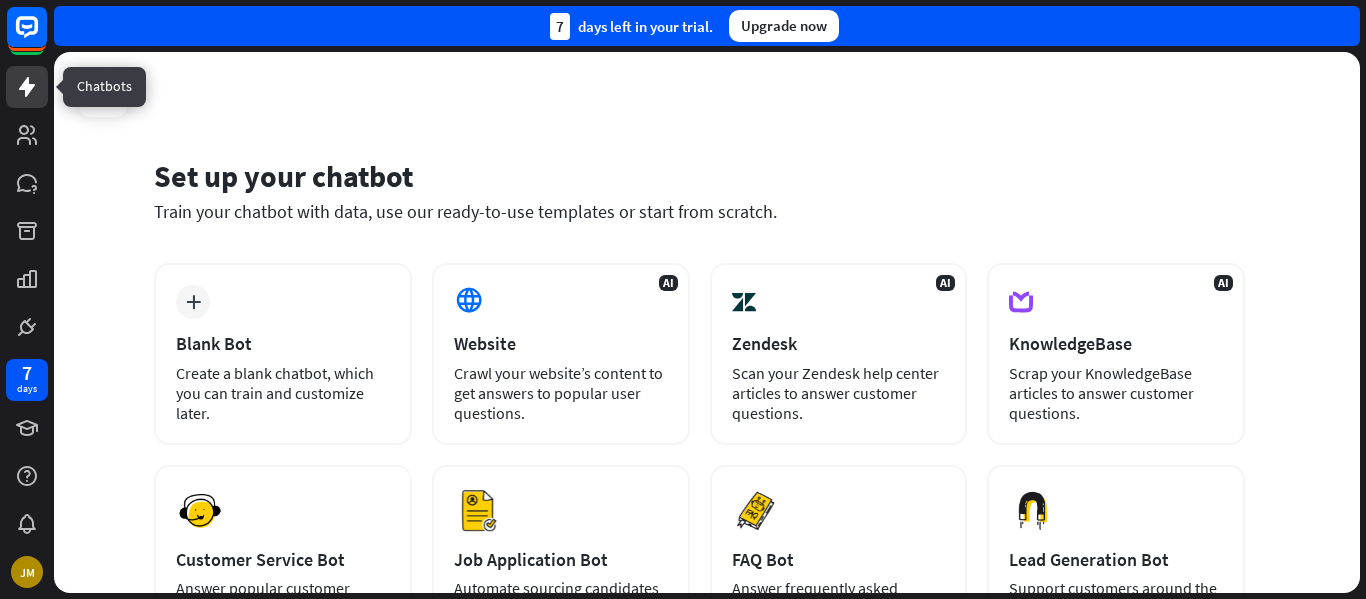 click 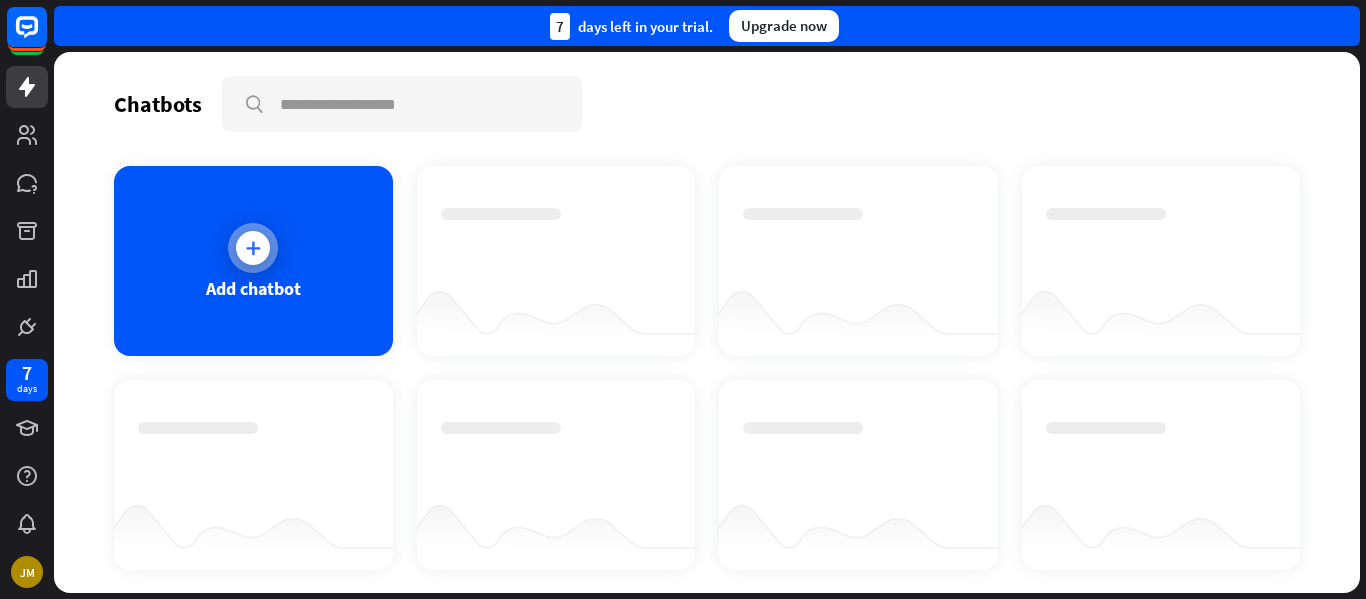 click at bounding box center [253, 248] 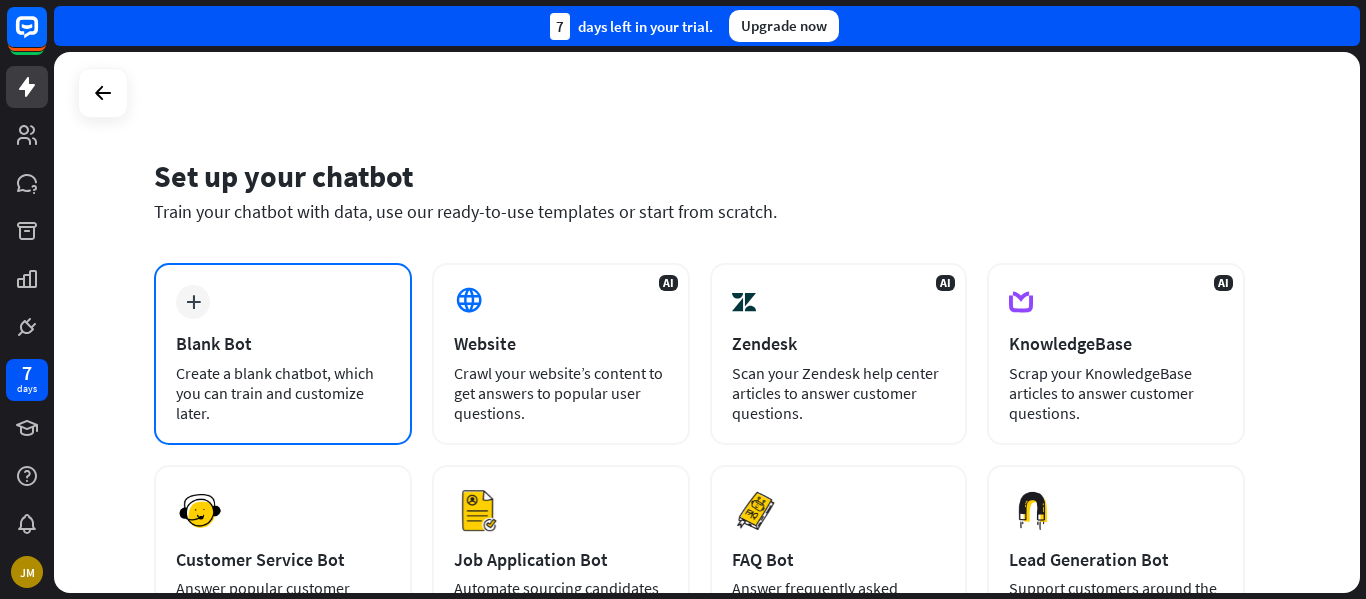 click on "plus   Blank Bot
Create a blank chatbot, which you can train and
customize later." at bounding box center (283, 354) 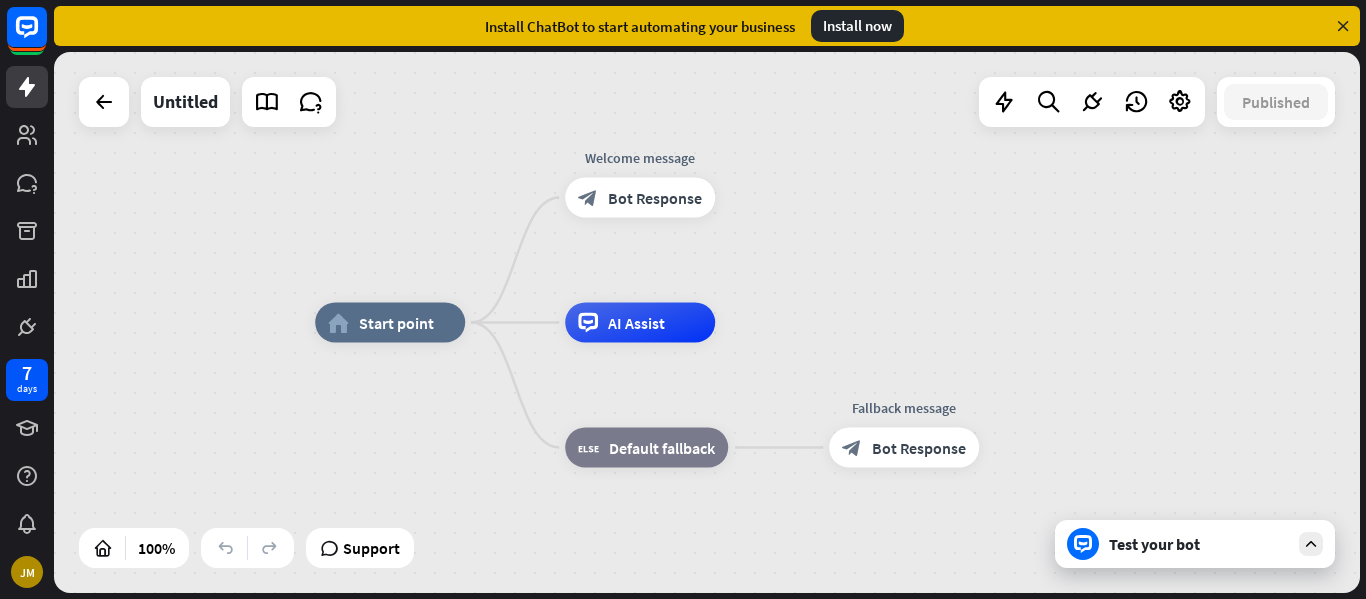 click at bounding box center [1343, 26] 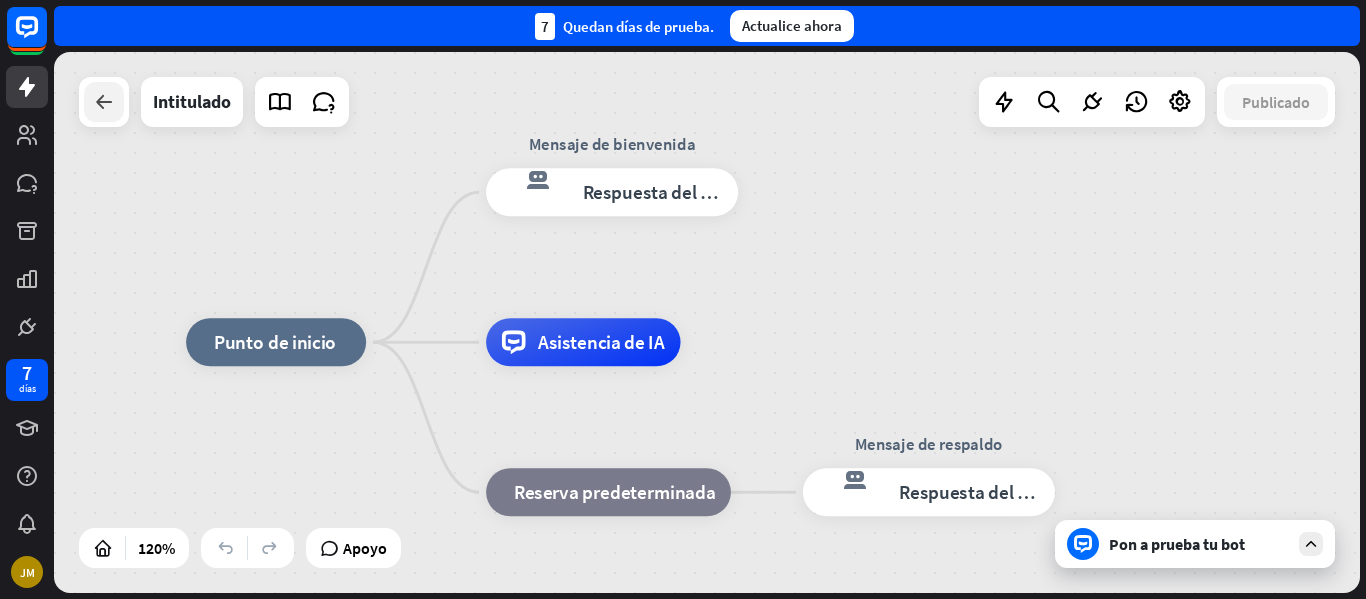 click at bounding box center [104, 102] 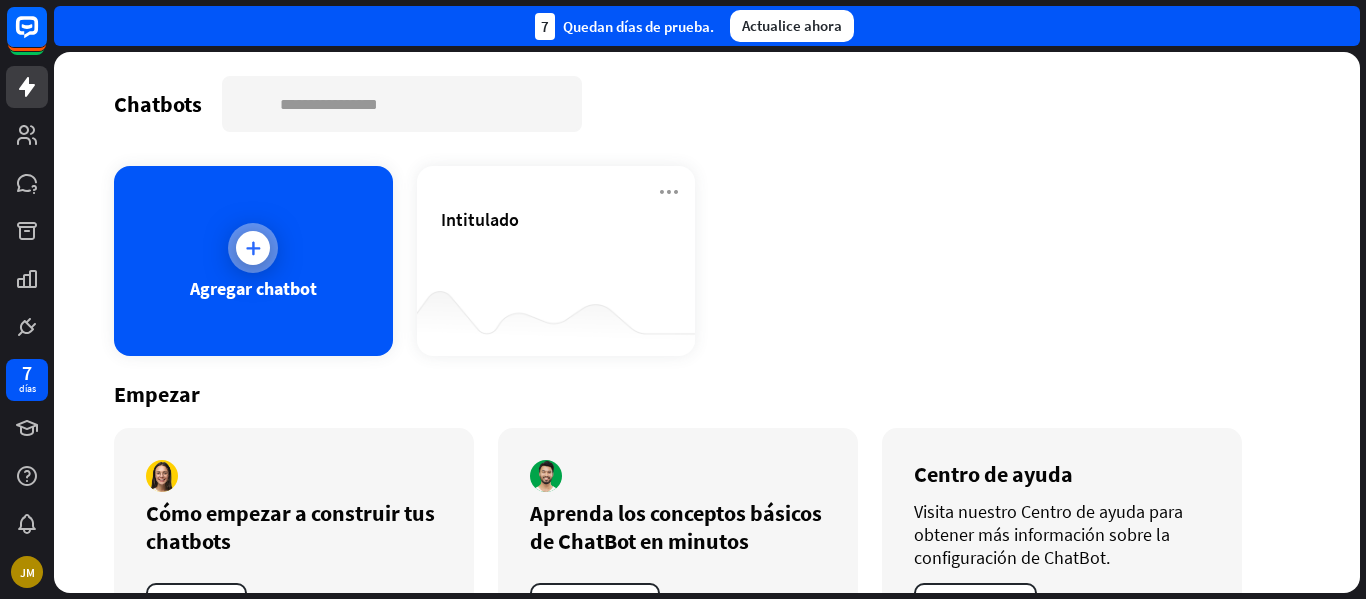 scroll, scrollTop: 82, scrollLeft: 0, axis: vertical 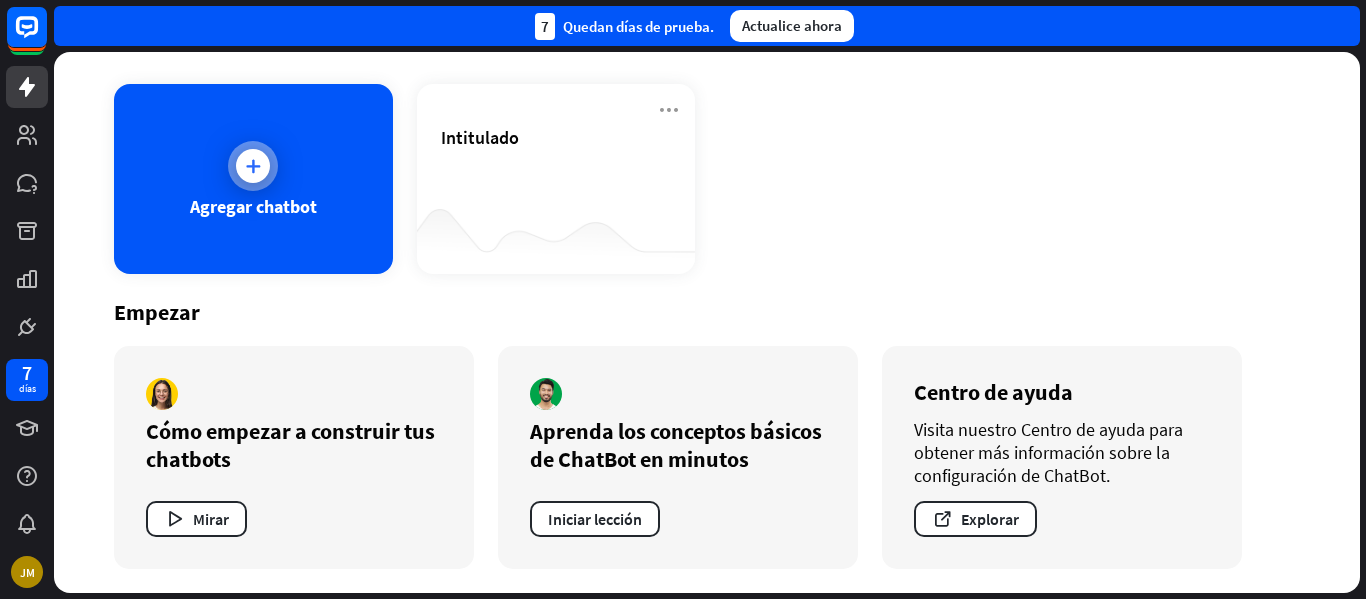 click at bounding box center [253, 166] 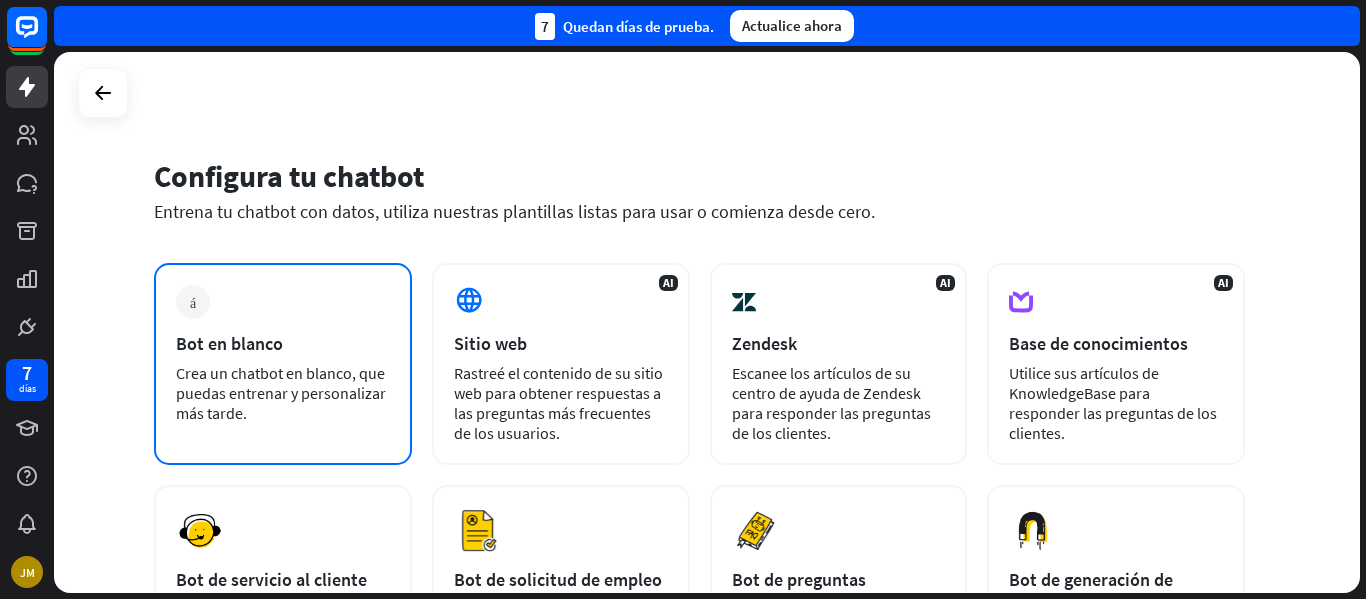click on "Bot en blanco" at bounding box center [283, 343] 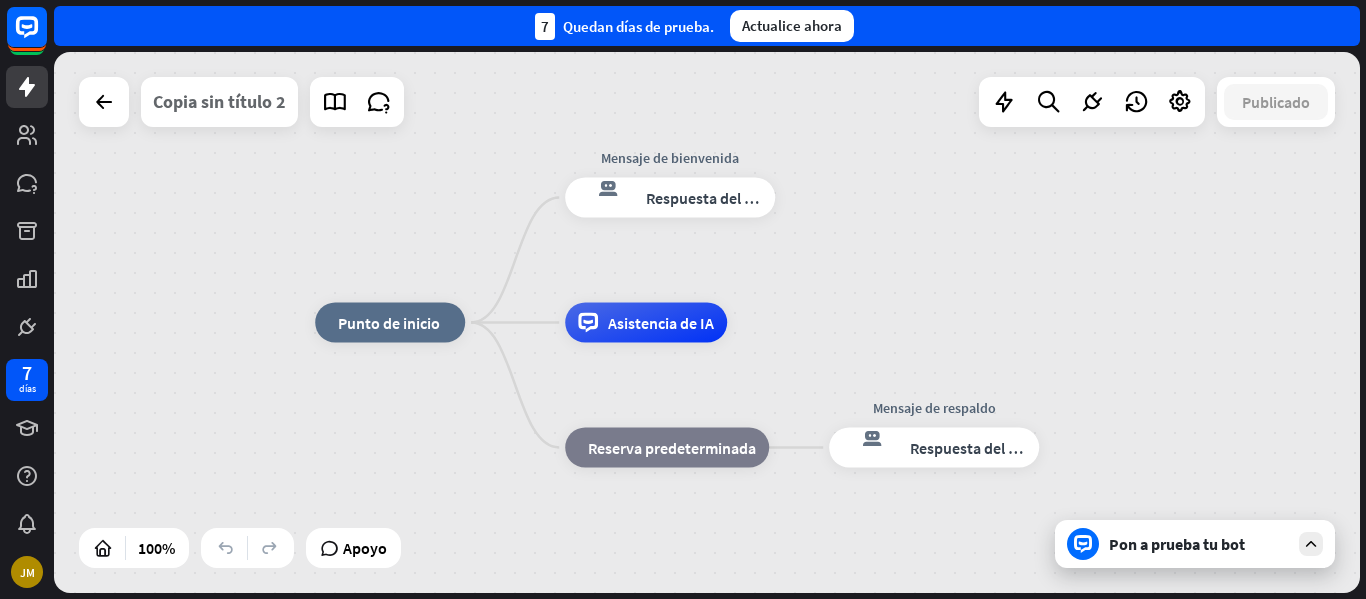 click on "Copia sin título 2" at bounding box center [219, 101] 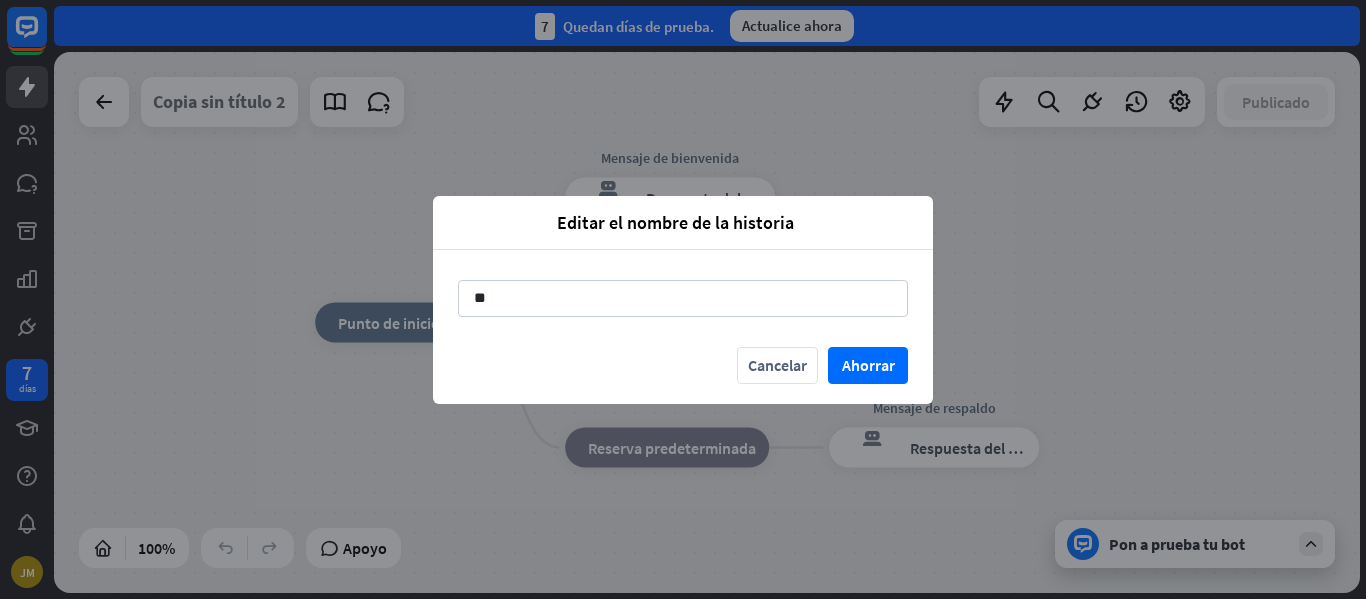 type on "*" 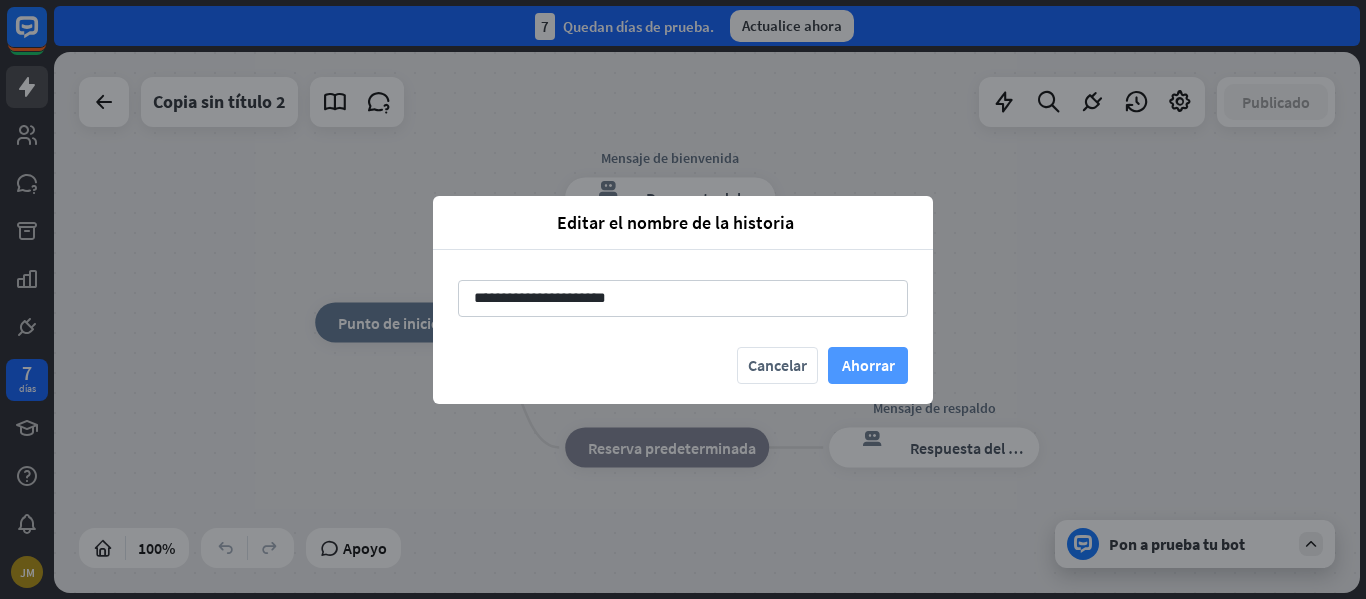 type on "**********" 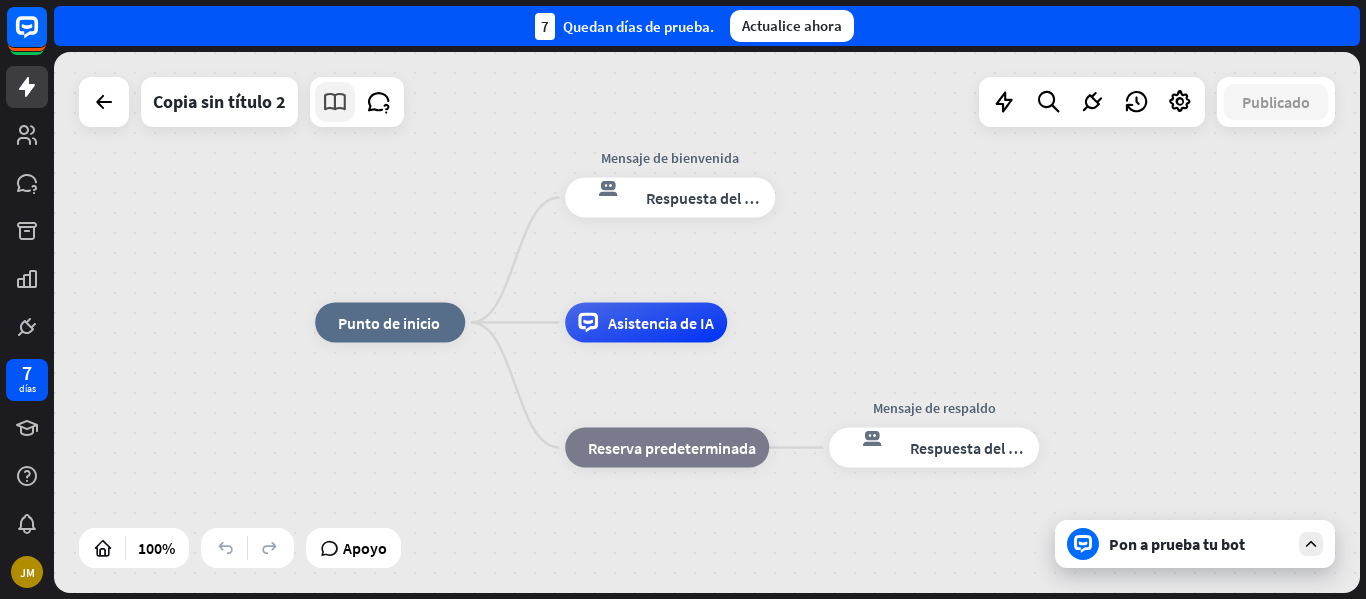 click at bounding box center [335, 102] 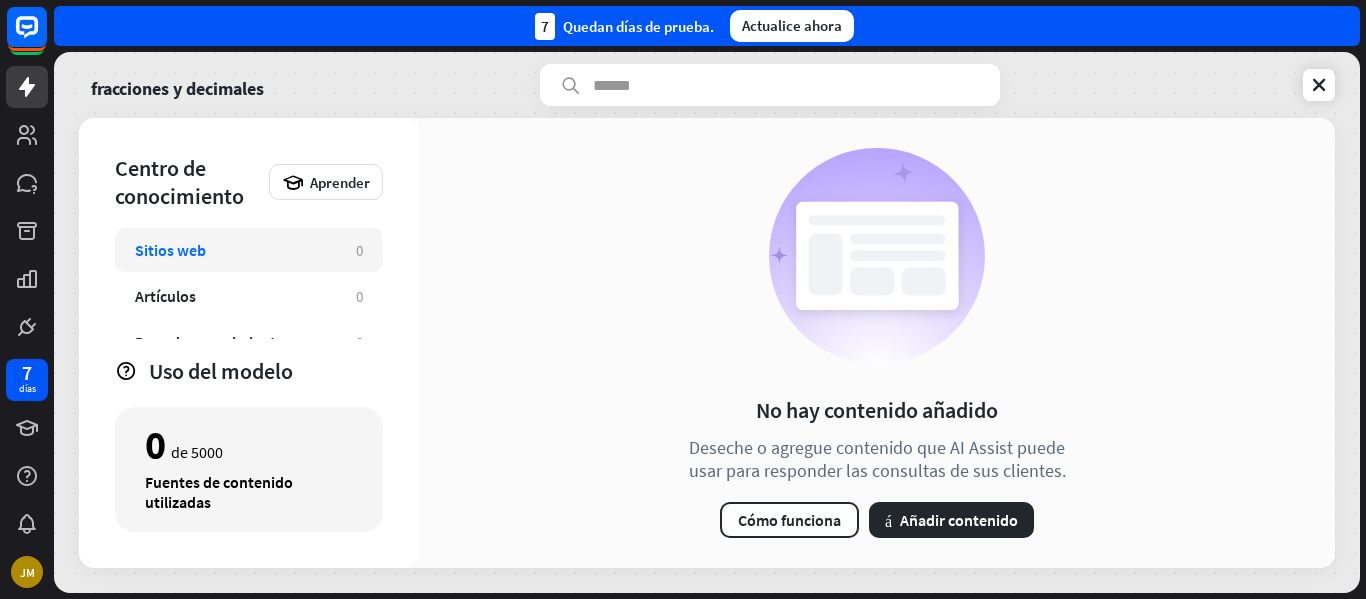 click on "Sitios web" at bounding box center (170, 250) 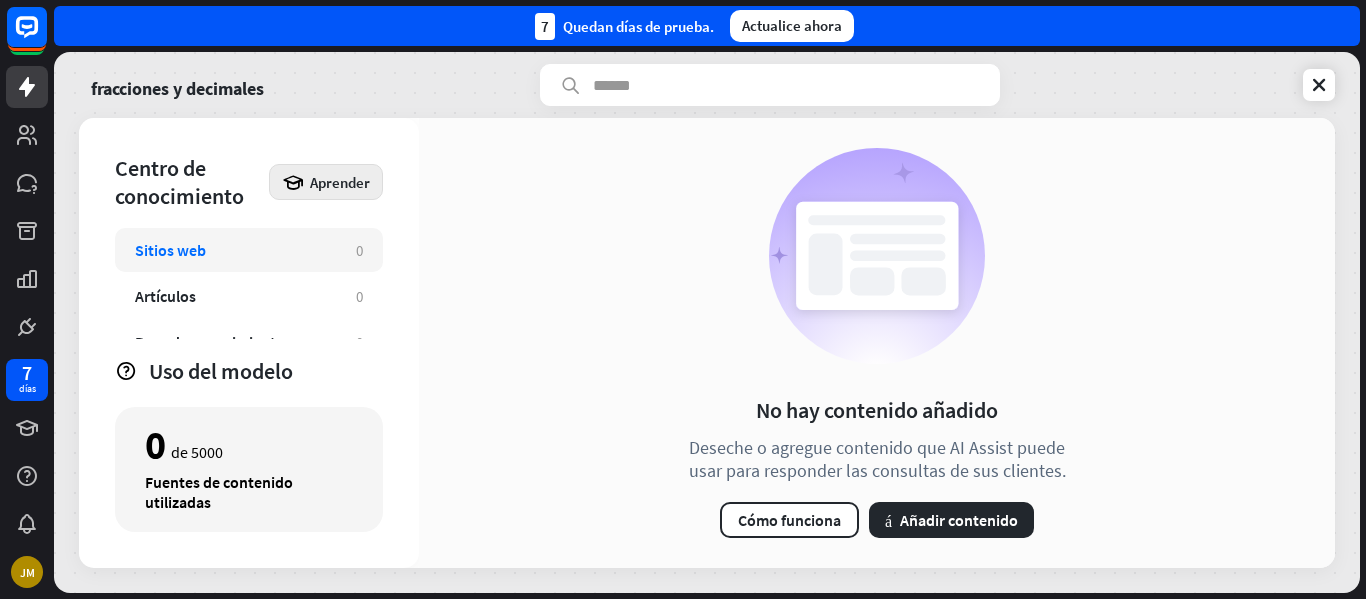 click on "Aprender" at bounding box center (340, 182) 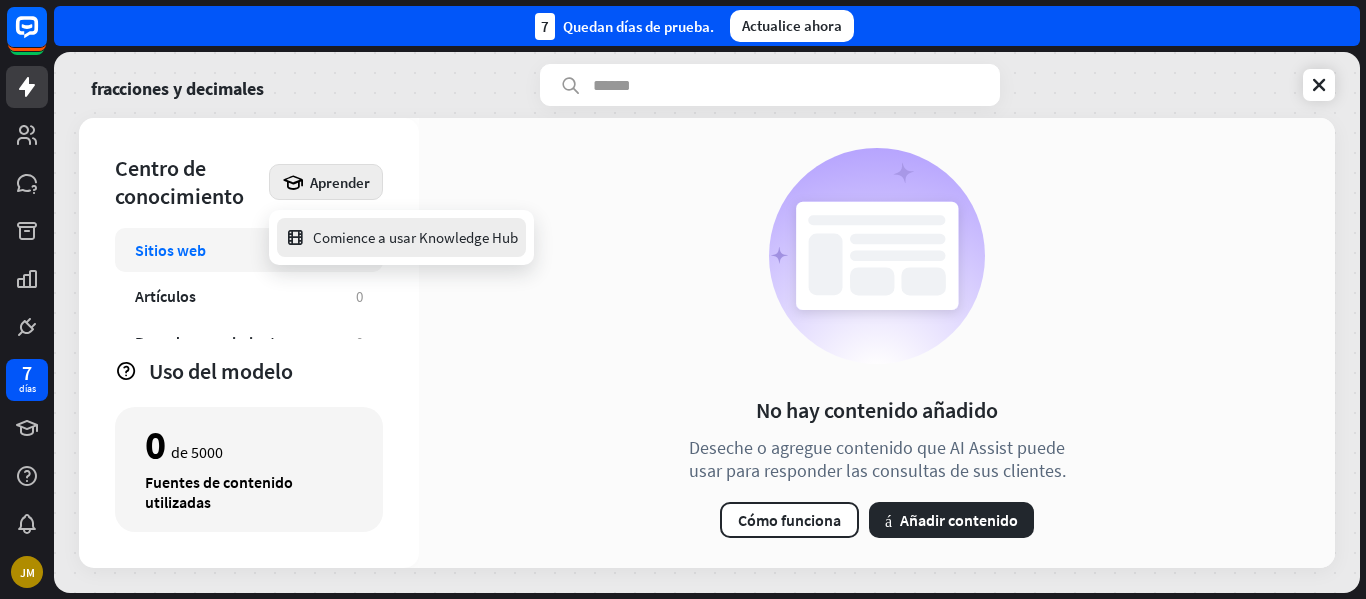 click on "Comience a usar Knowledge Hub" at bounding box center (415, 237) 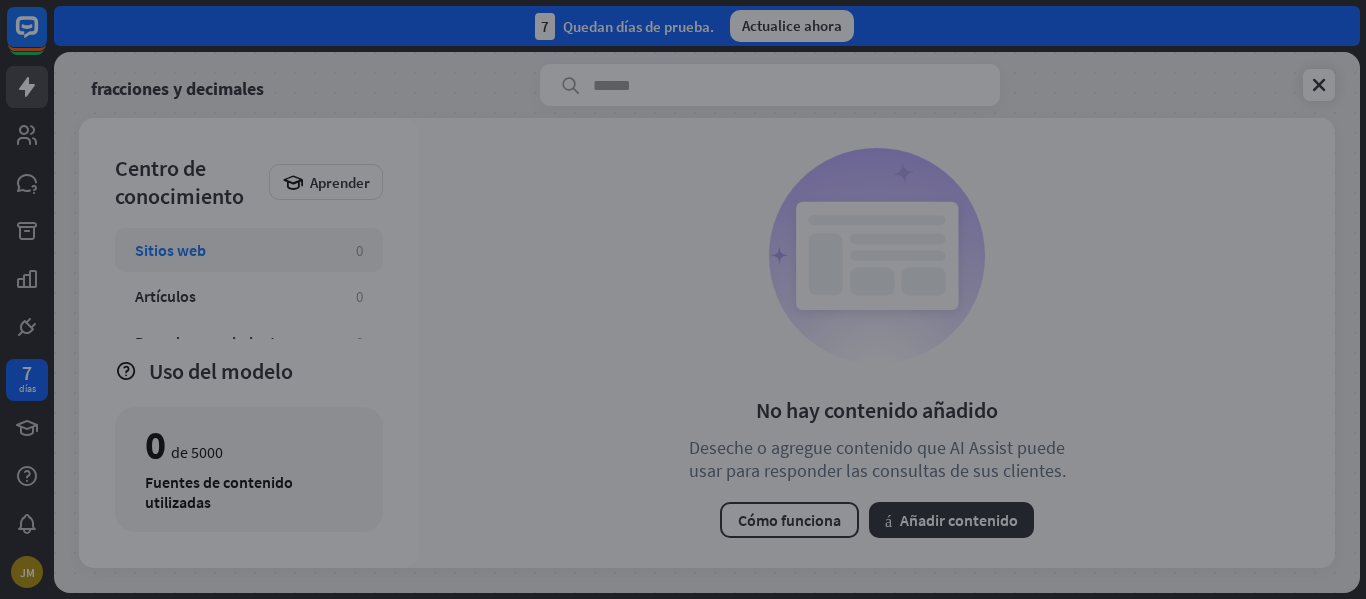 click on "cerca" at bounding box center [683, 299] 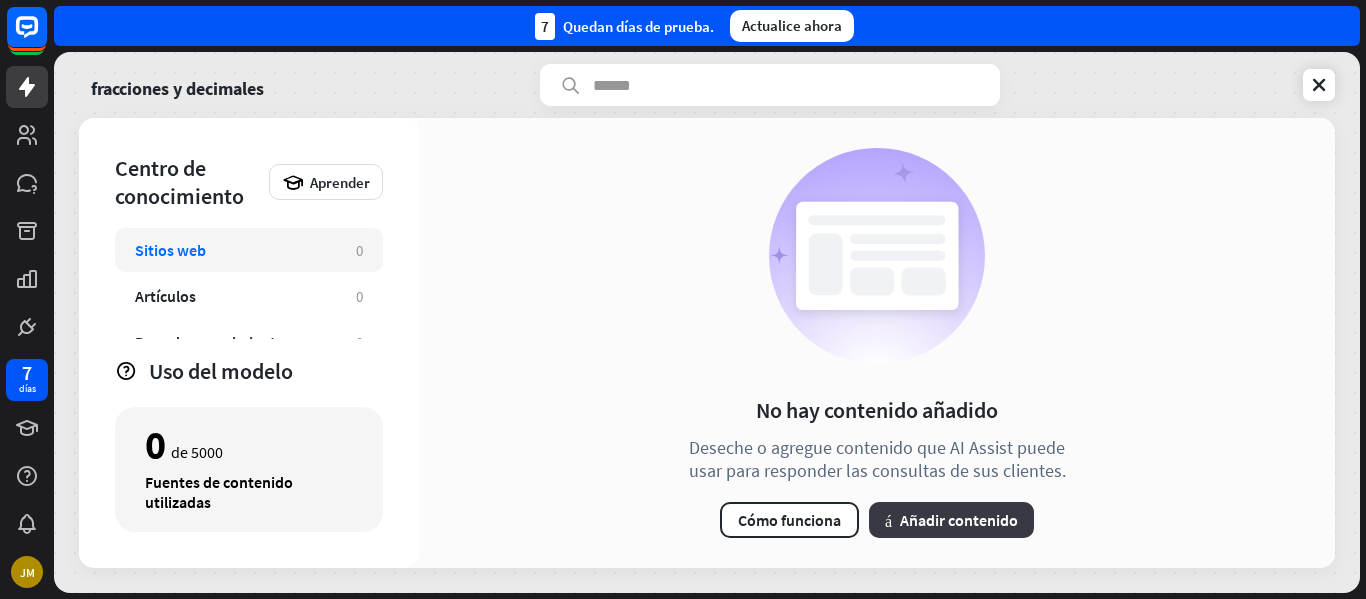 click on "Añadir contenido" at bounding box center (959, 520) 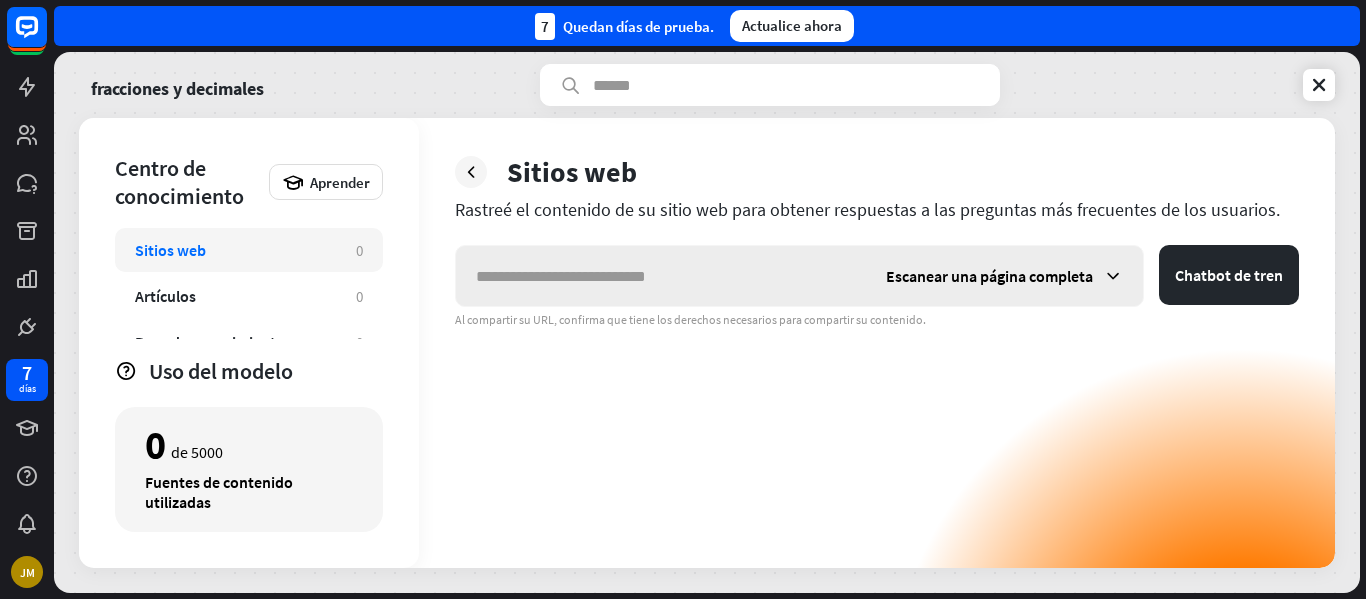 click at bounding box center [1113, 276] 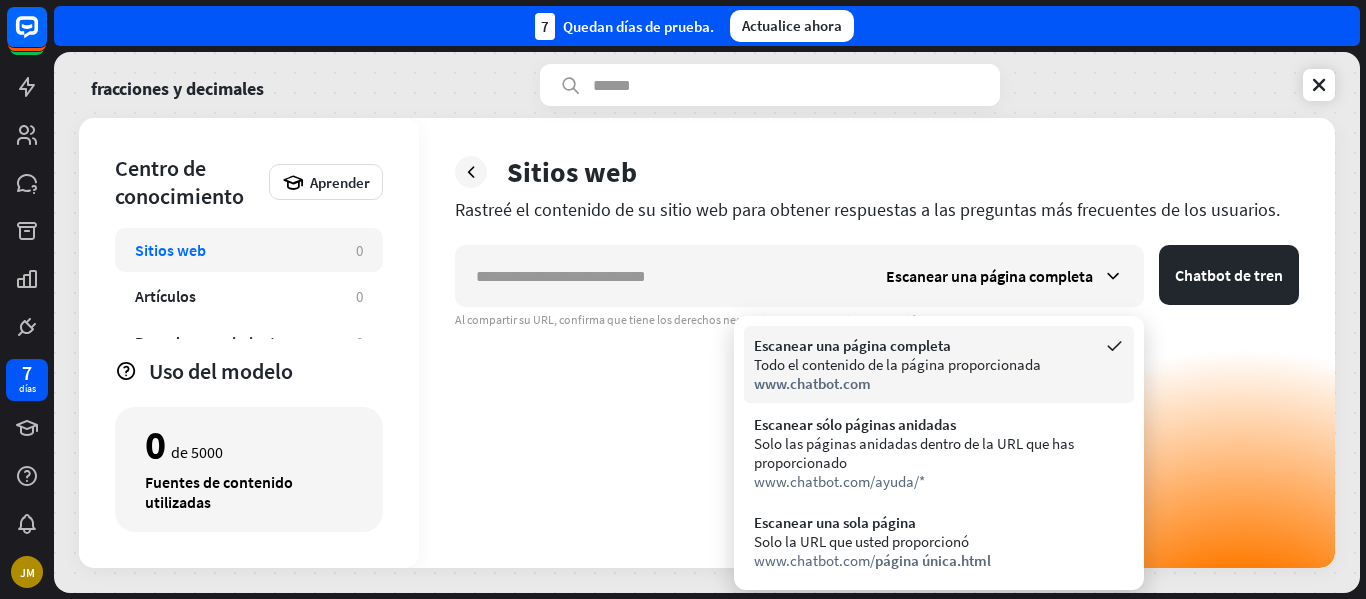 click on "Todo el contenido de la página proporcionada" at bounding box center [897, 364] 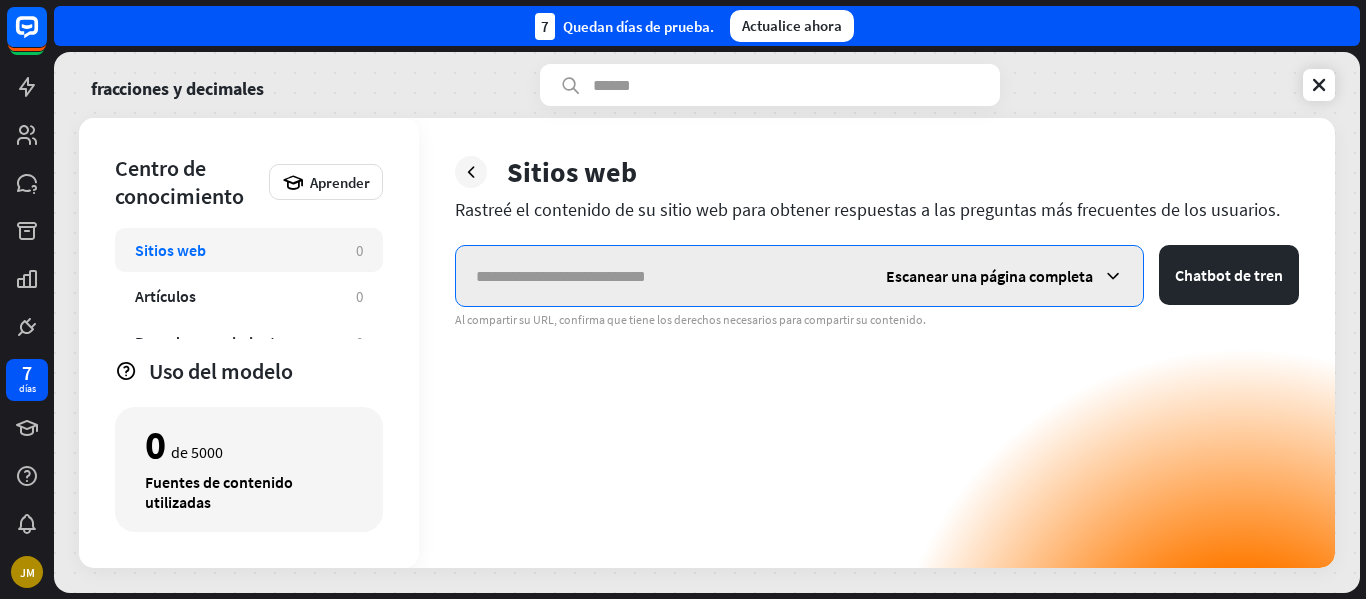 click at bounding box center (661, 276) 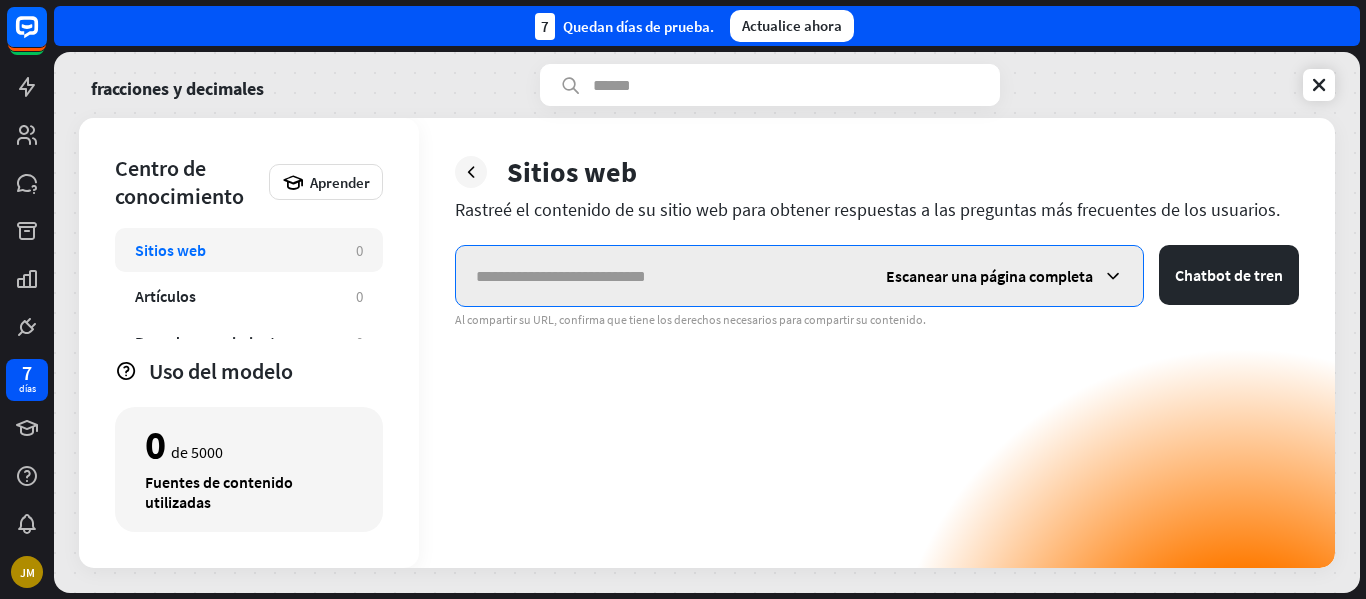 paste on "**********" 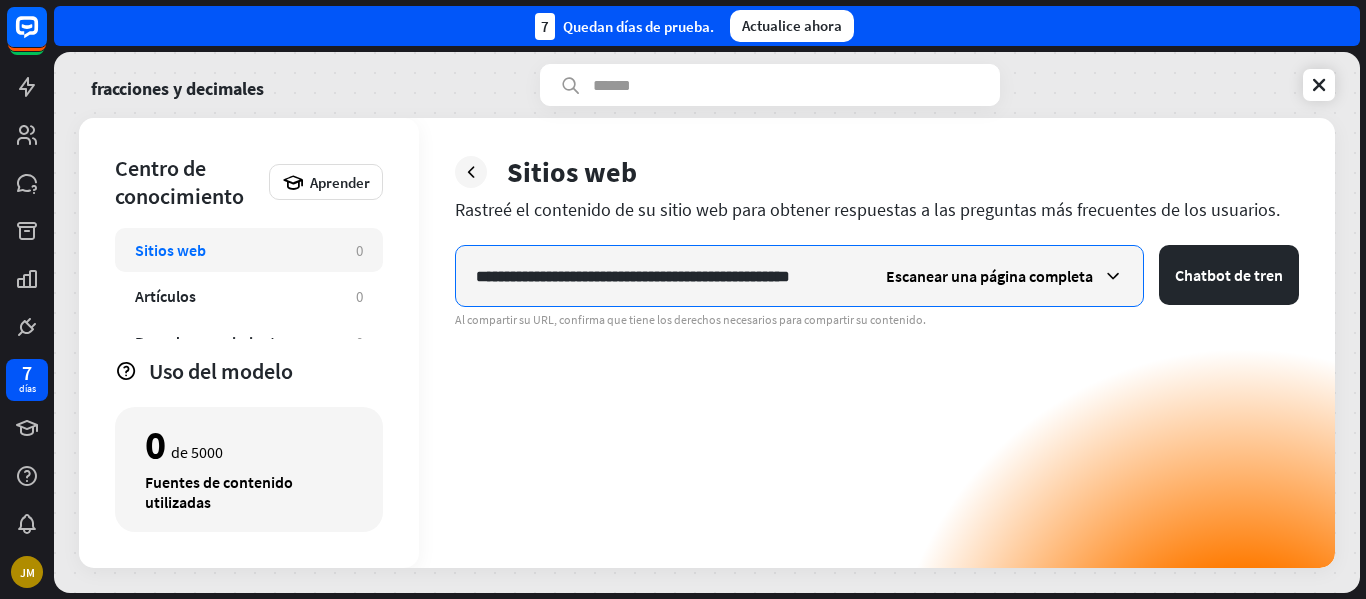 scroll, scrollTop: 0, scrollLeft: 0, axis: both 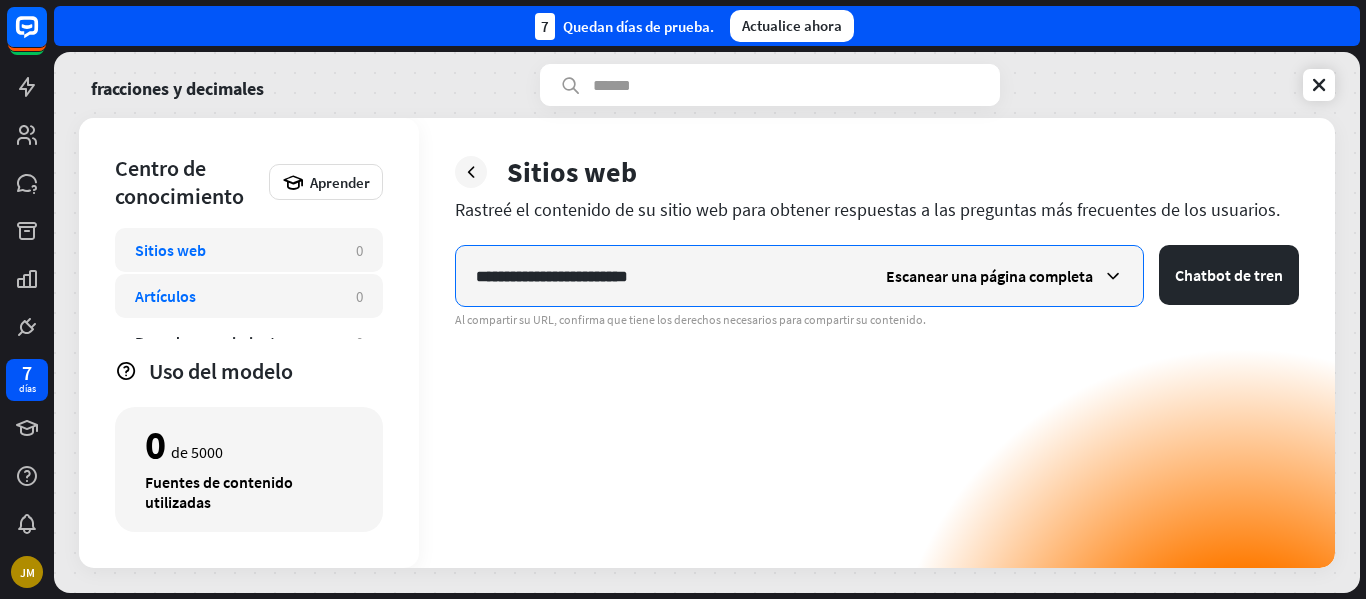 drag, startPoint x: 667, startPoint y: 275, endPoint x: 354, endPoint y: 295, distance: 313.63834 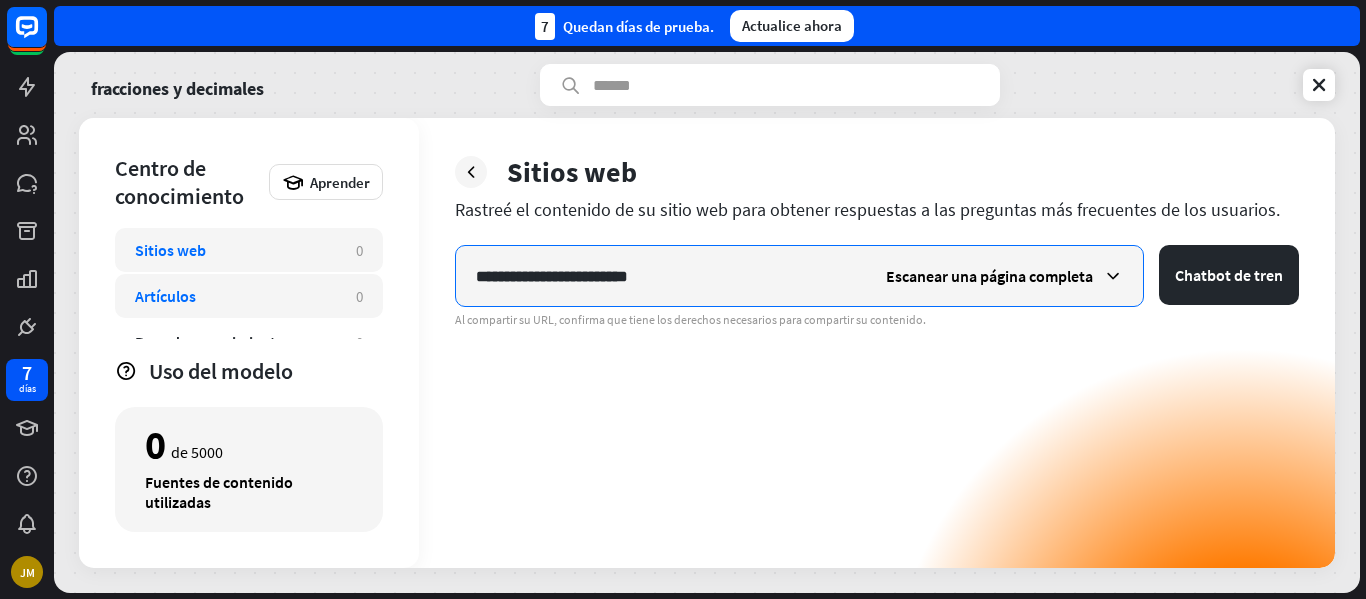 paste on "**********" 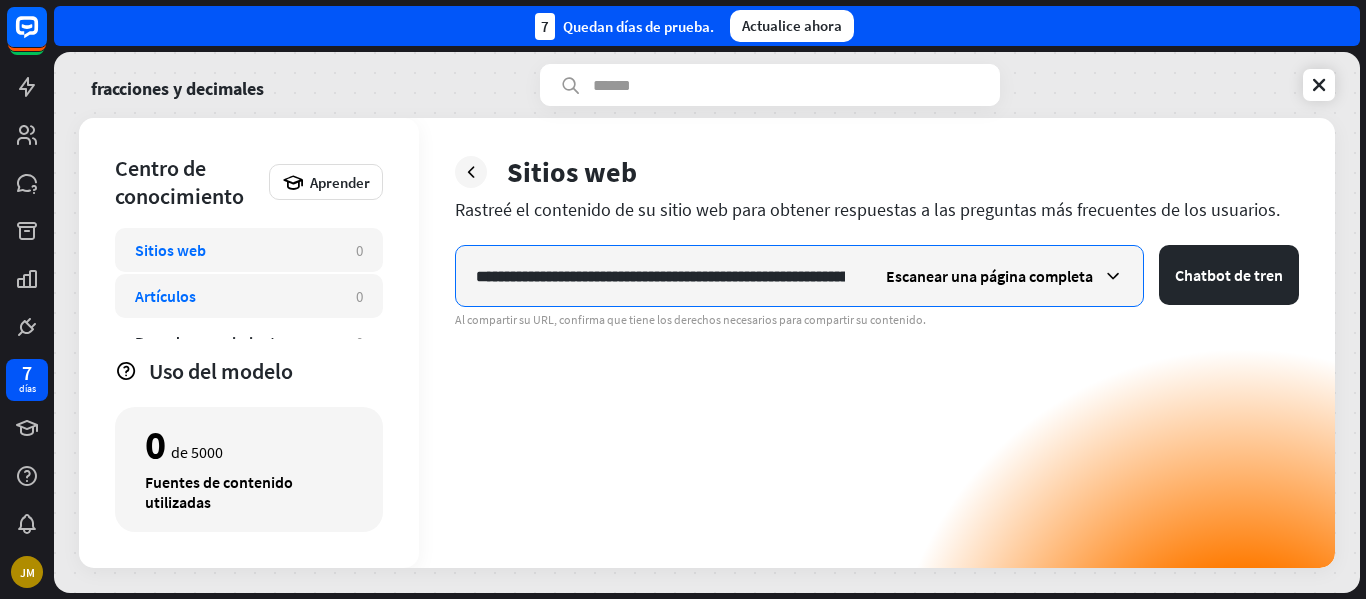 scroll, scrollTop: 0, scrollLeft: 20596, axis: horizontal 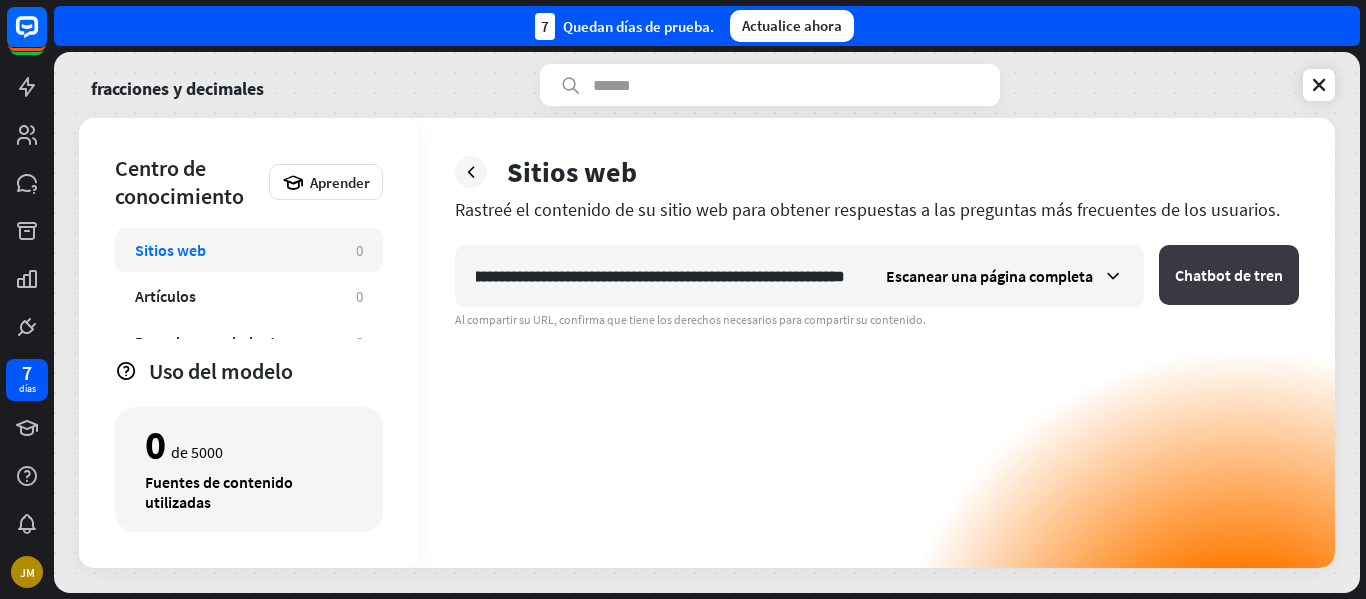 click on "Chatbot de tren" at bounding box center [1229, 275] 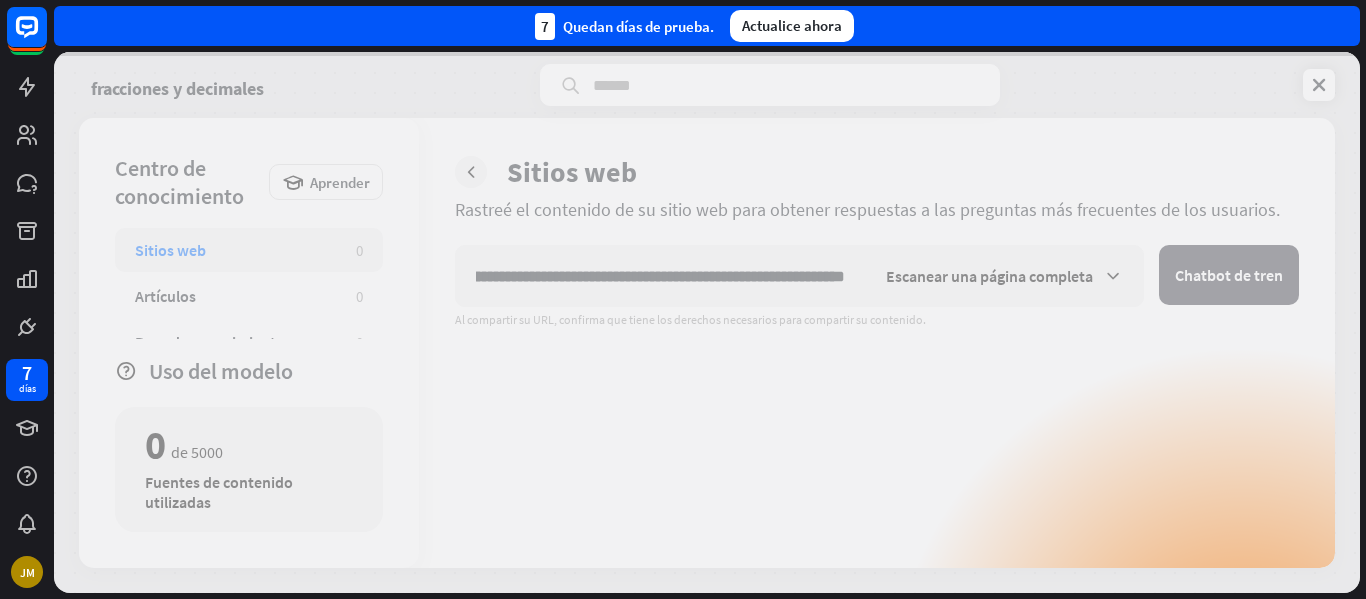 scroll, scrollTop: 0, scrollLeft: 0, axis: both 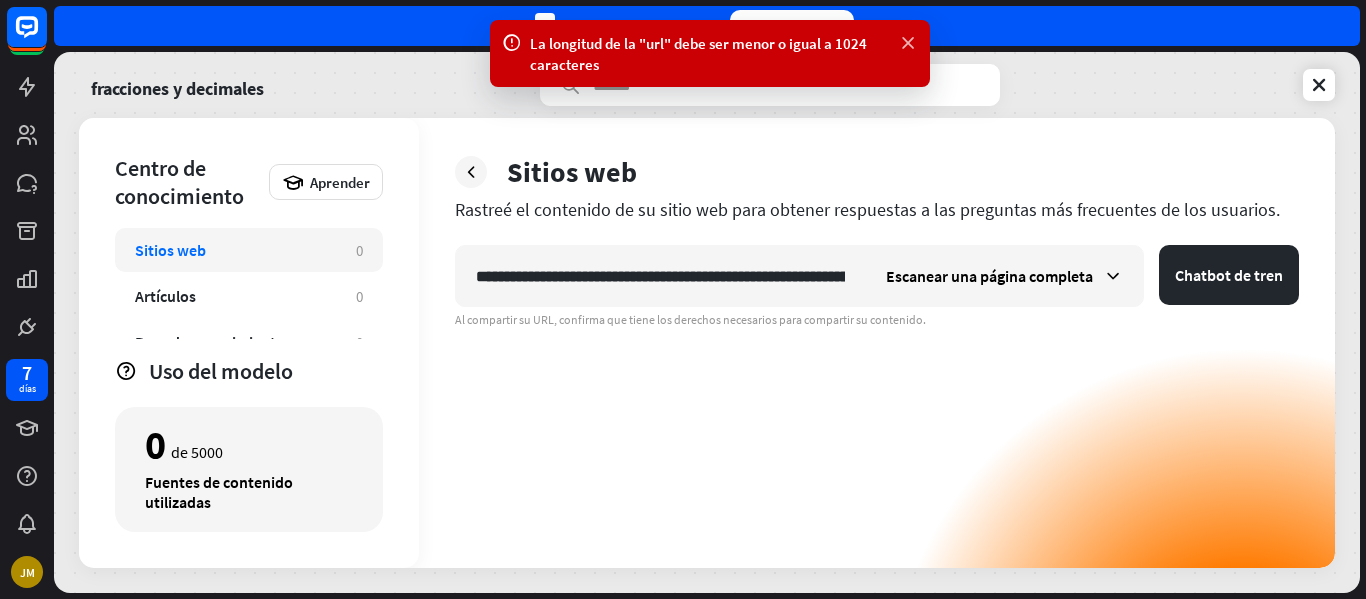 click at bounding box center [908, 43] 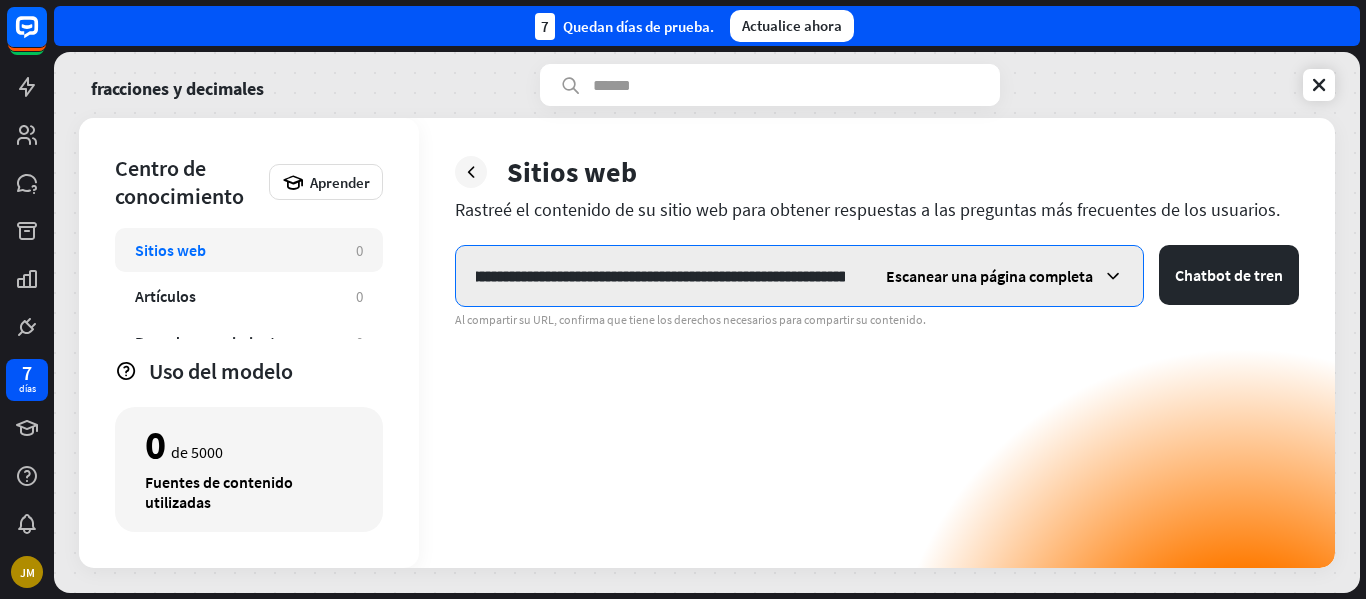 scroll, scrollTop: 0, scrollLeft: 391, axis: horizontal 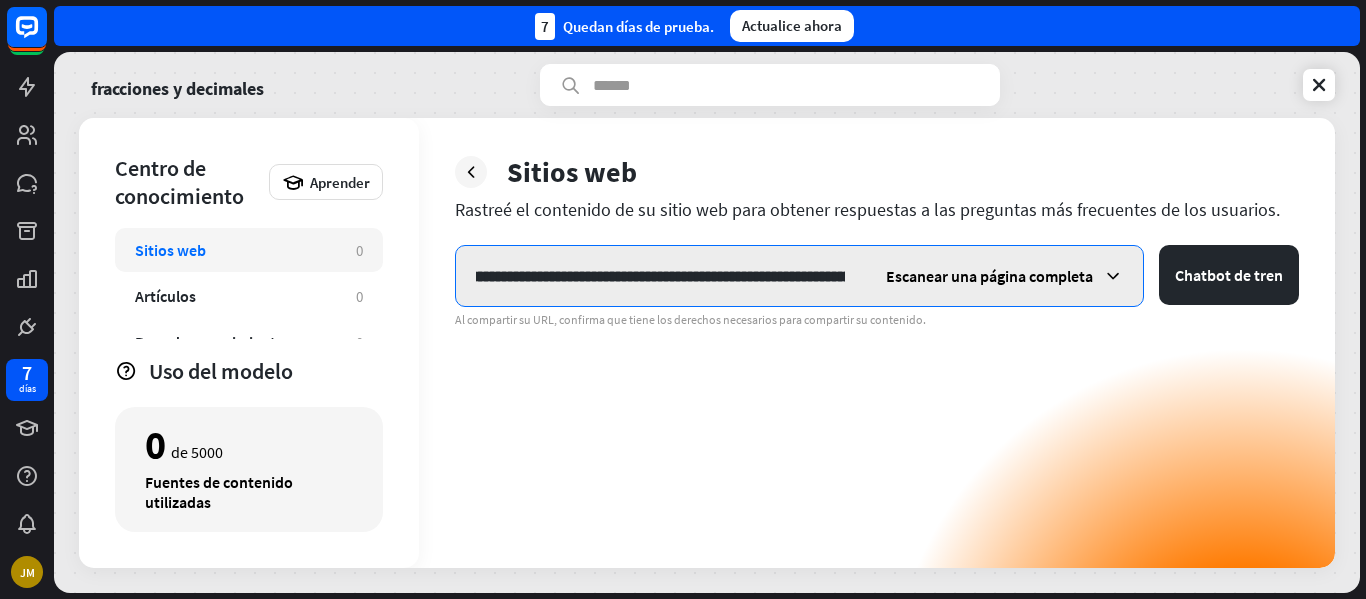 click at bounding box center [660, 276] 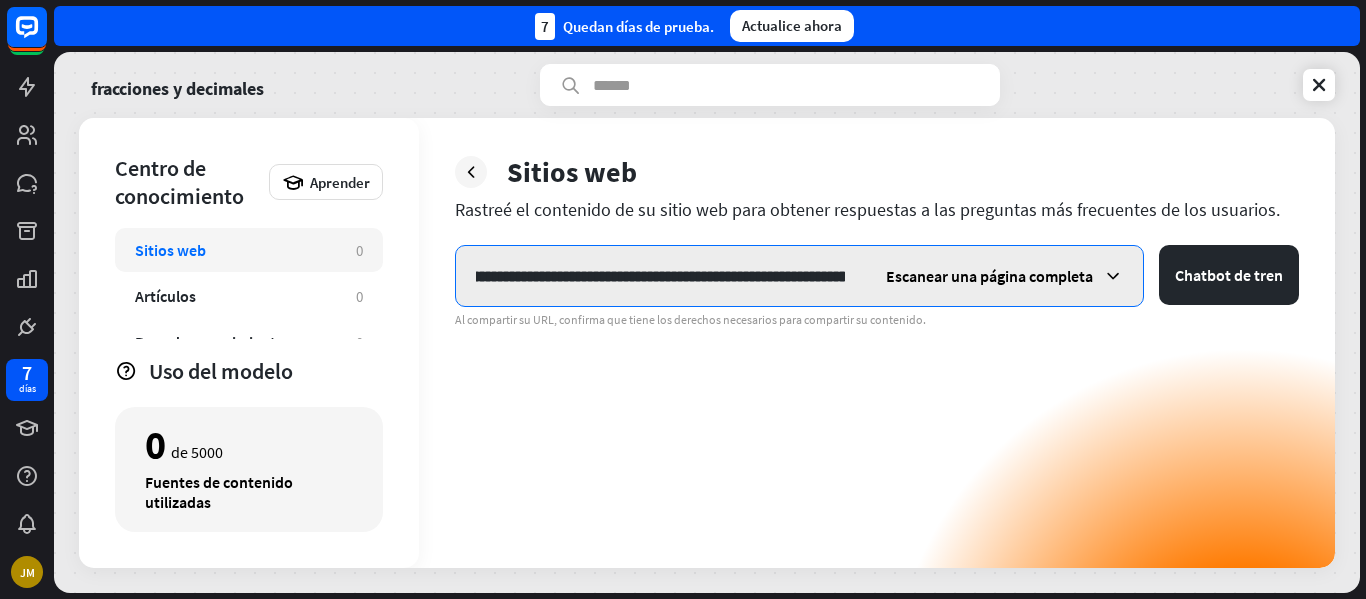 scroll, scrollTop: 0, scrollLeft: 369, axis: horizontal 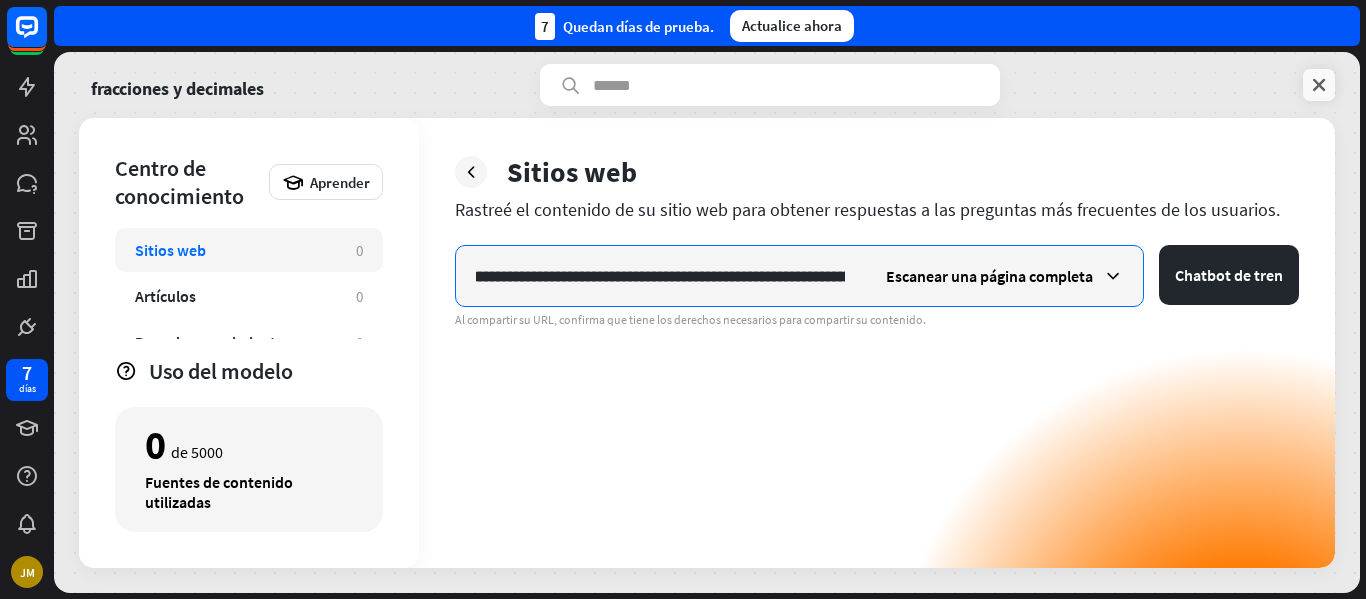 type on "**********" 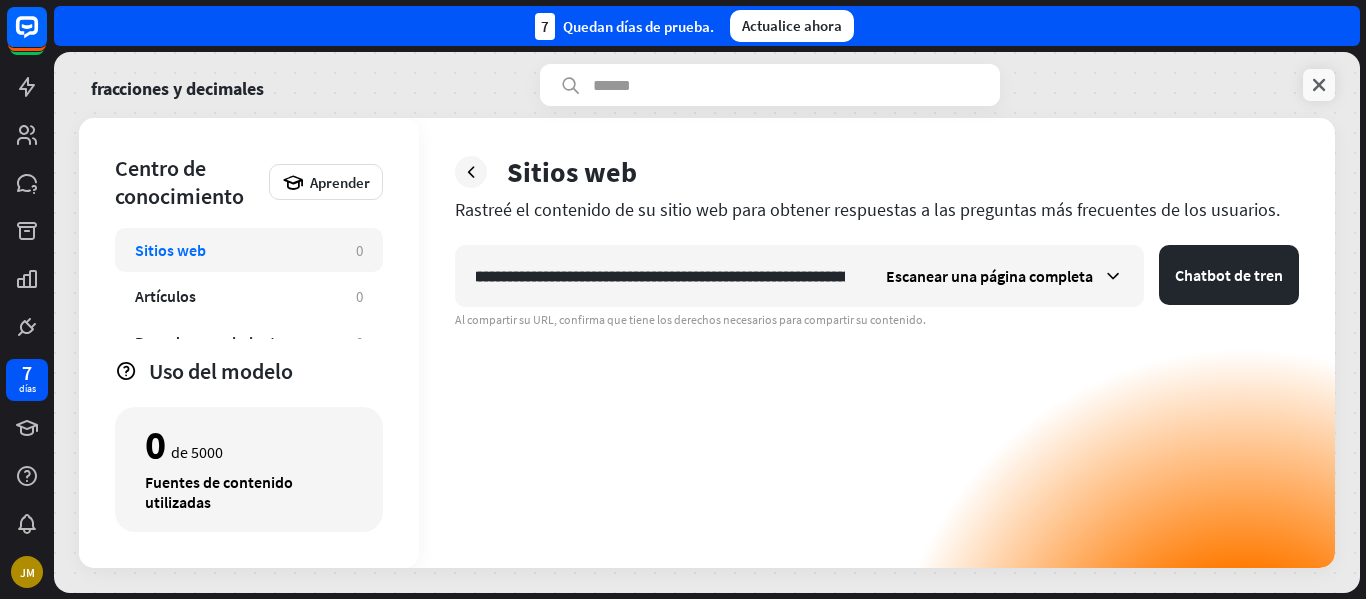 scroll, scrollTop: 0, scrollLeft: 0, axis: both 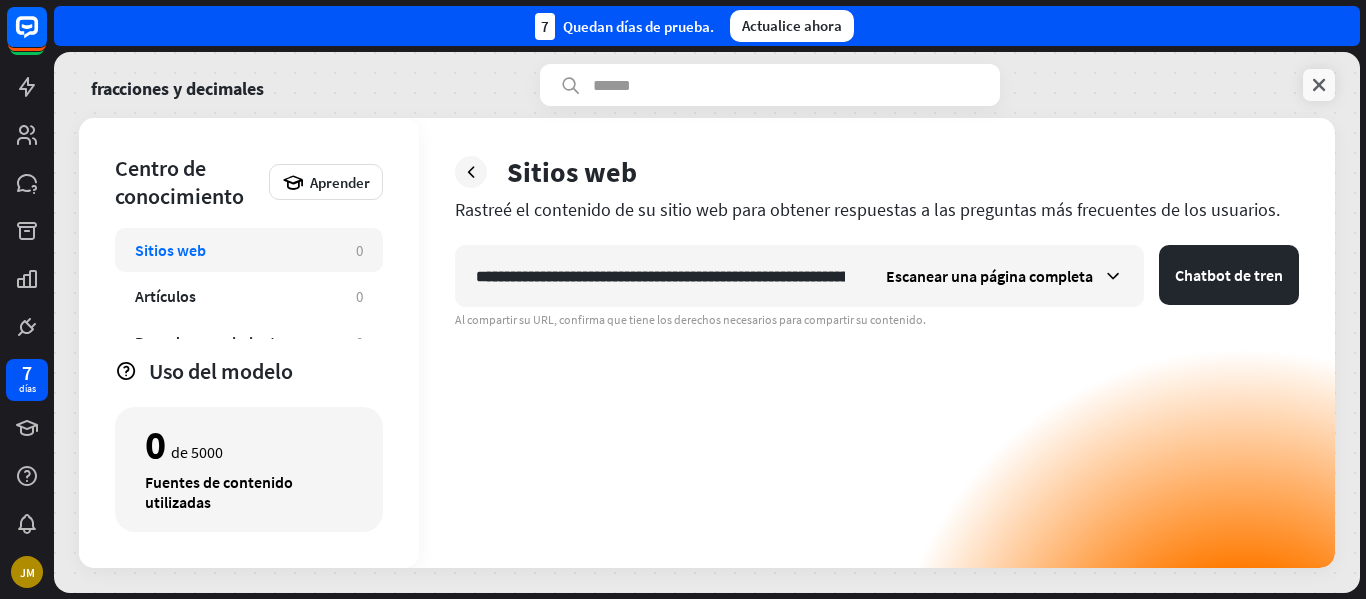 click at bounding box center [1319, 85] 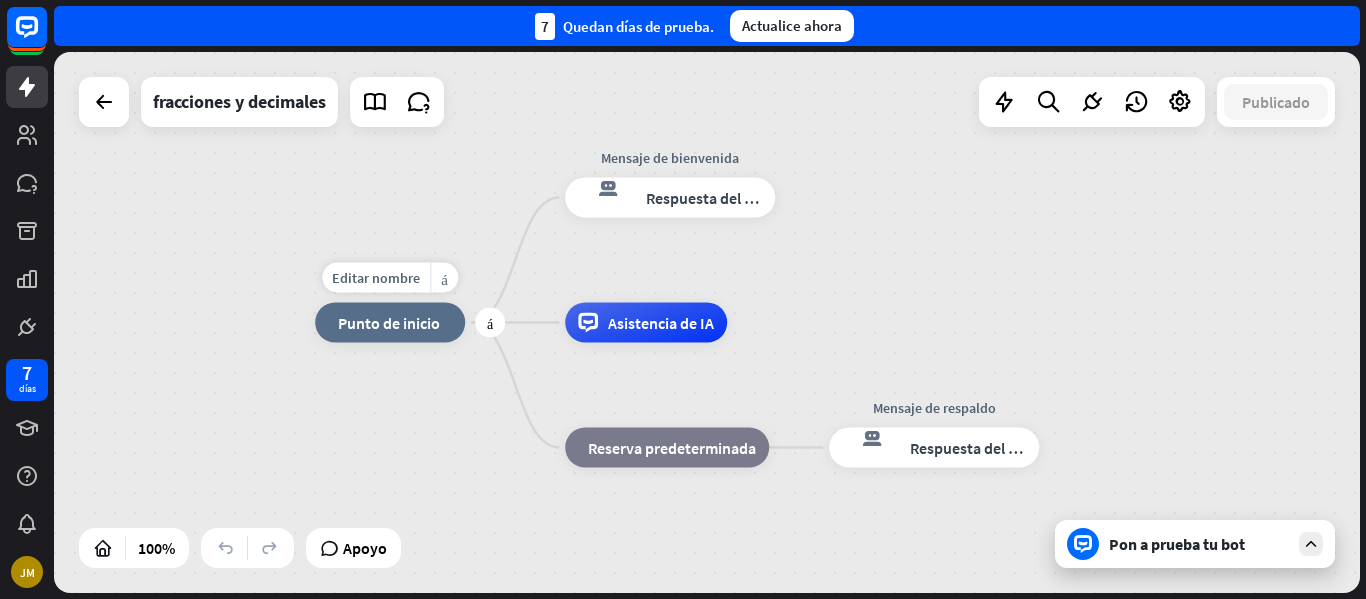 click on "Punto de inicio" at bounding box center (389, 323) 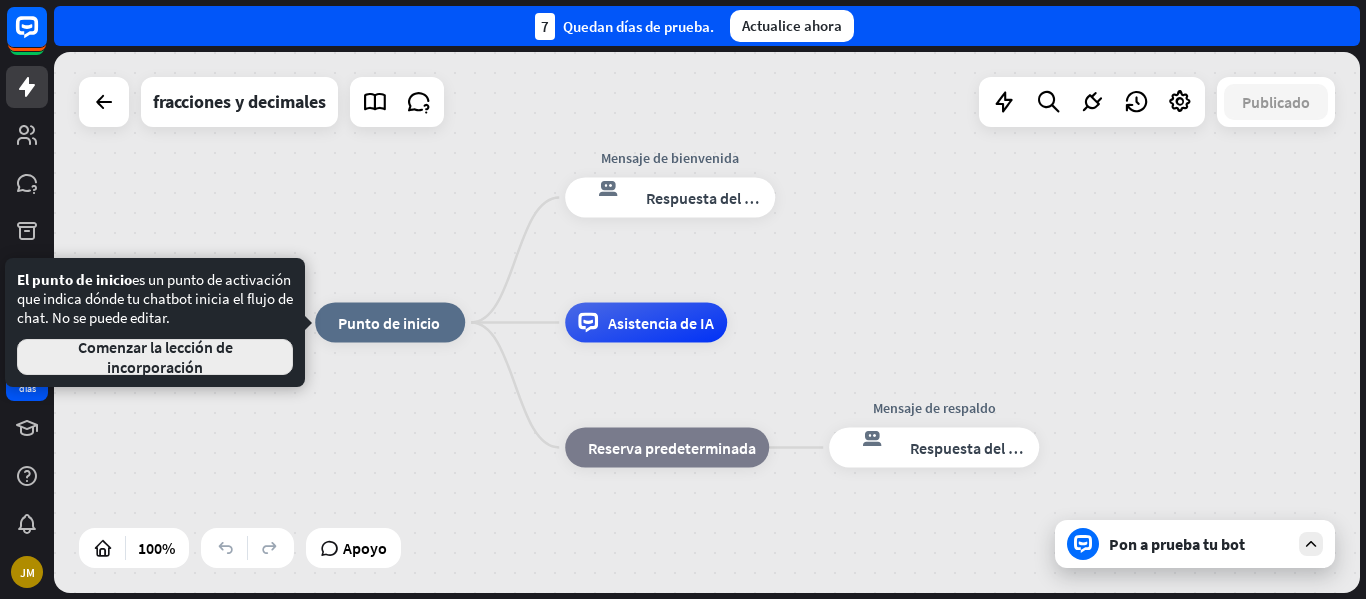 click on "Comenzar la lección de incorporación" at bounding box center (155, 357) 